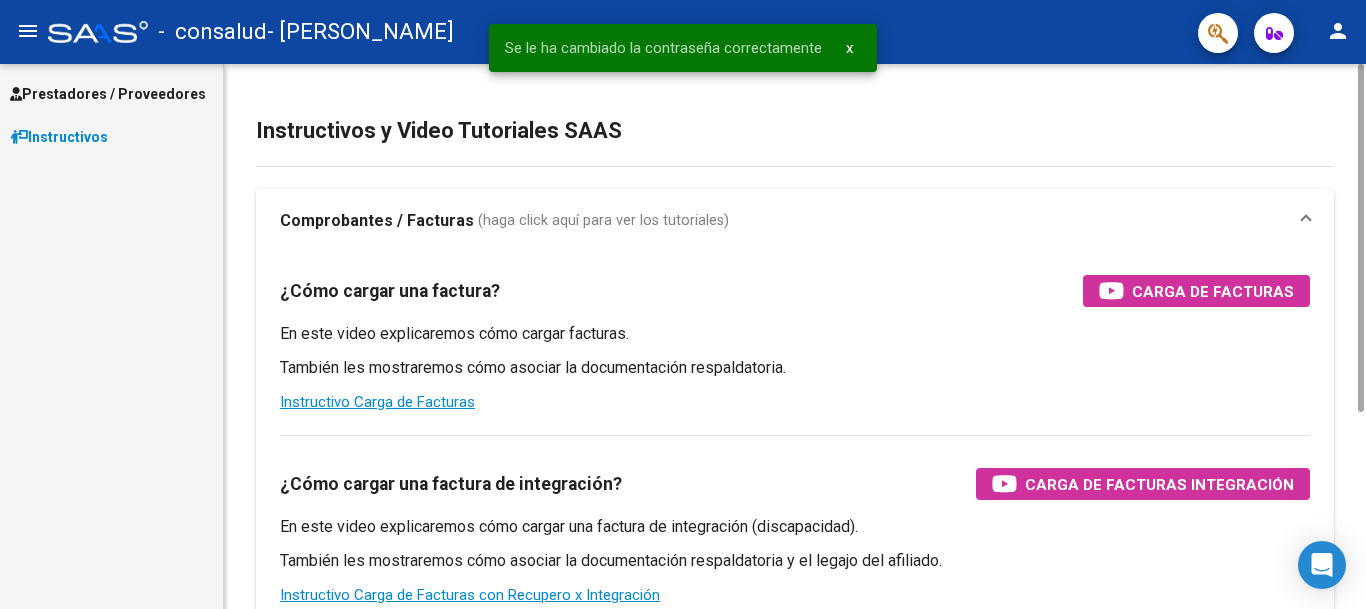 scroll, scrollTop: 0, scrollLeft: 0, axis: both 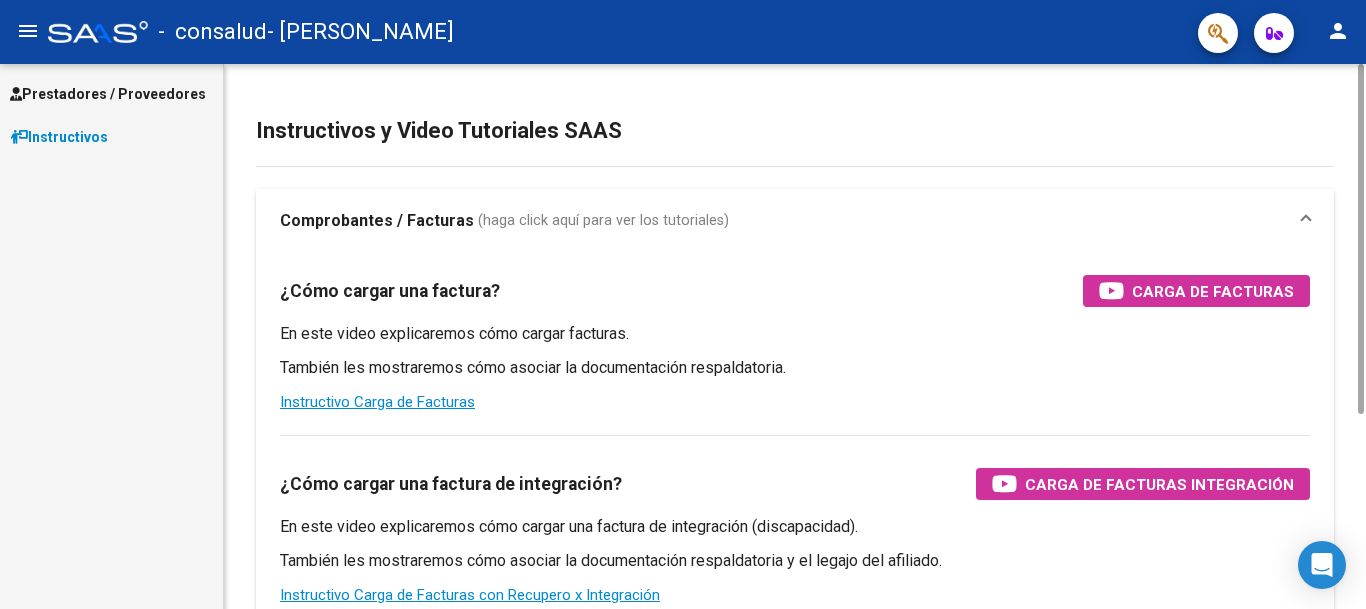 drag, startPoint x: 1357, startPoint y: 179, endPoint x: 1365, endPoint y: -61, distance: 240.1333 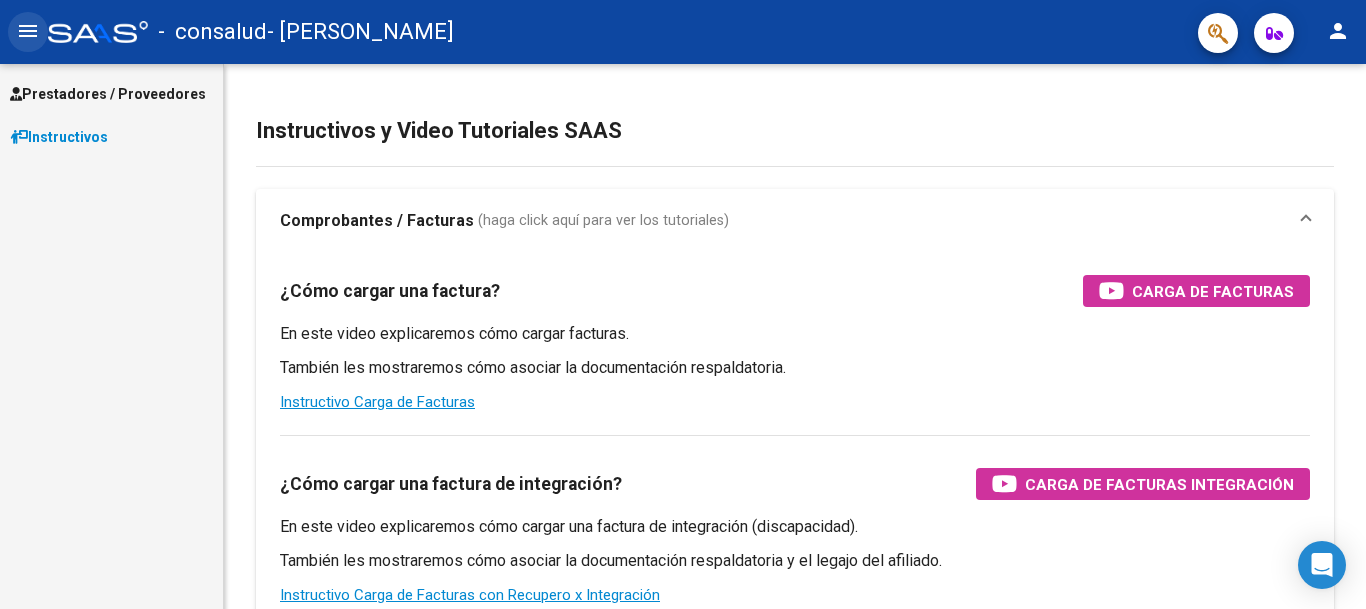click on "menu" 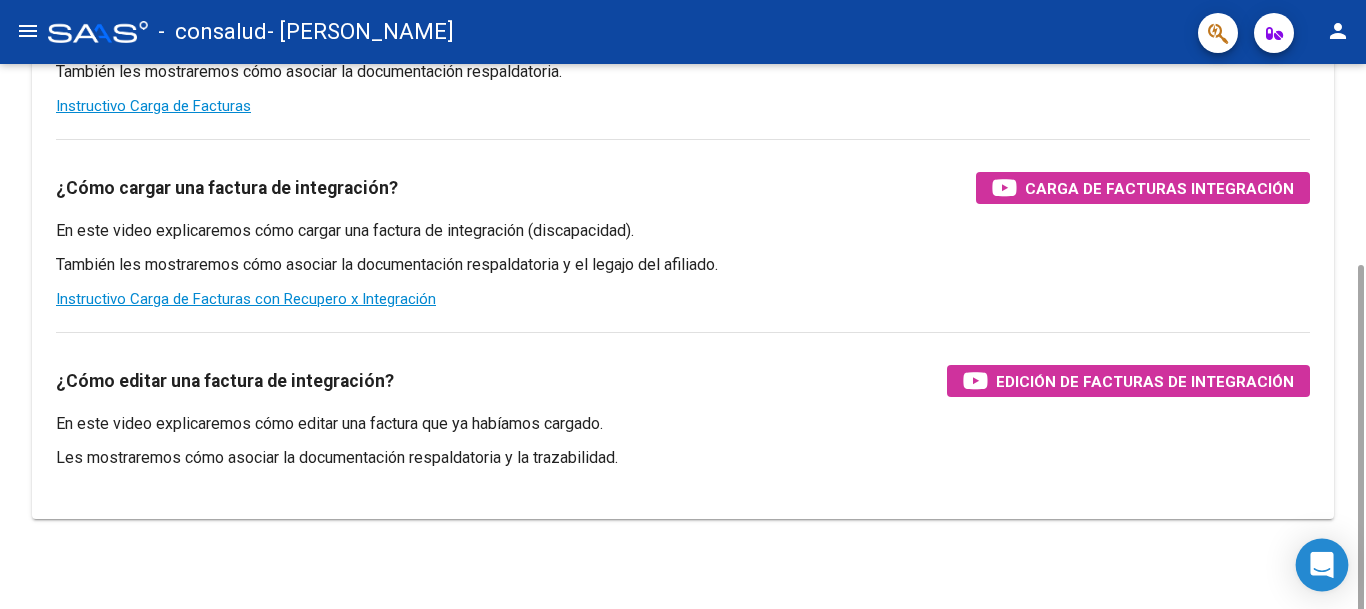 scroll, scrollTop: 302, scrollLeft: 0, axis: vertical 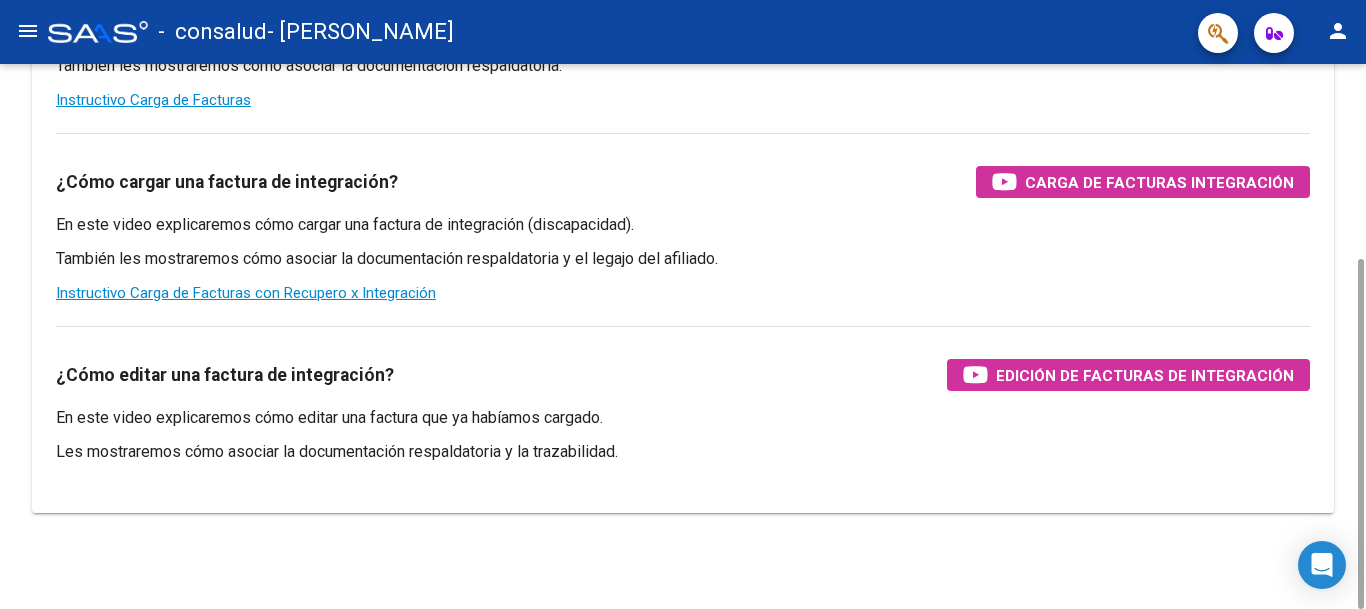 drag, startPoint x: 1360, startPoint y: 339, endPoint x: 1264, endPoint y: 521, distance: 205.76686 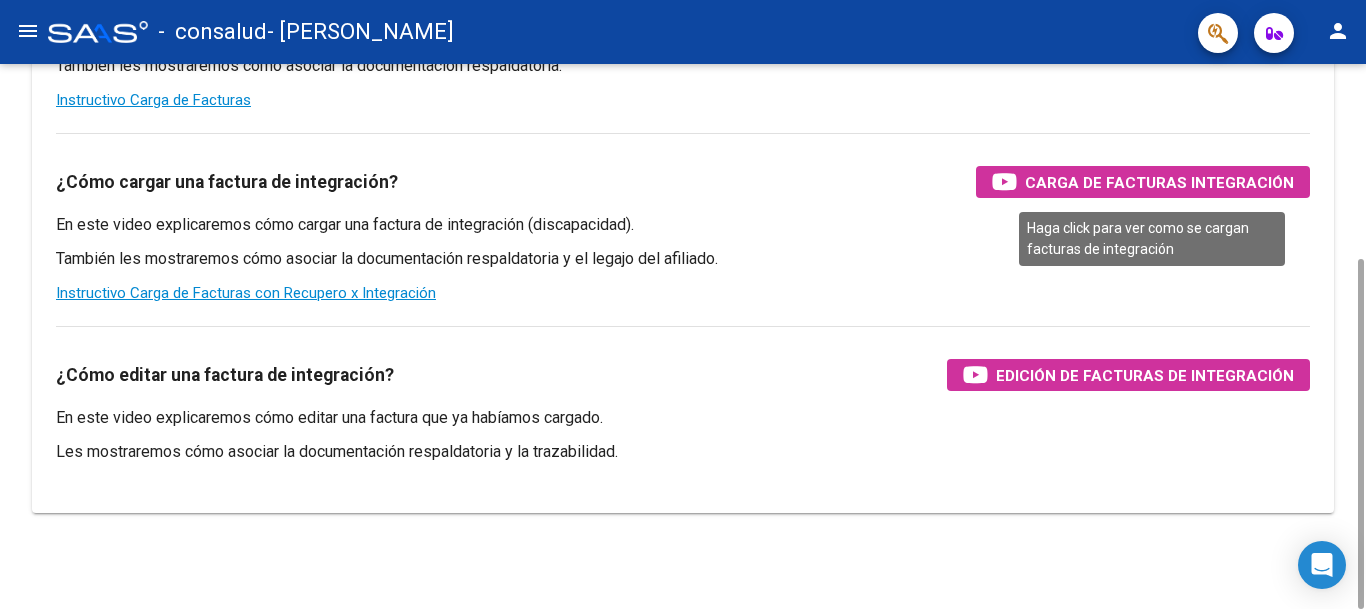 click on "Carga de Facturas Integración" at bounding box center [1159, 182] 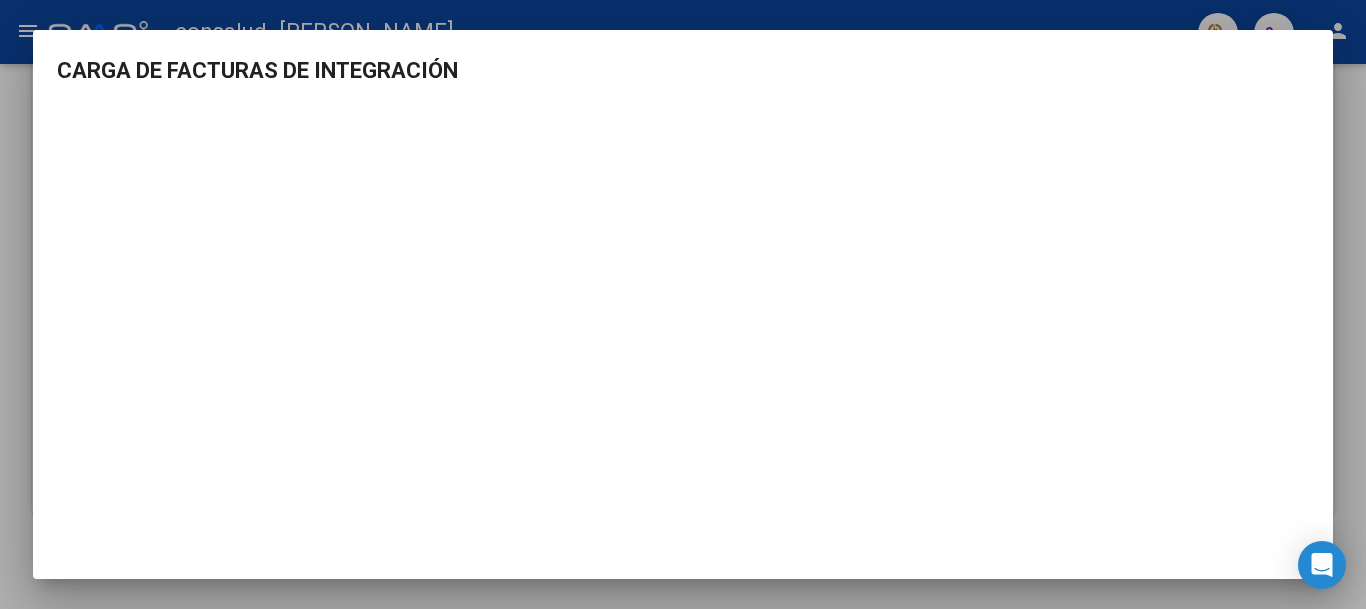 click on "CARGA DE FACTURAS DE INTEGRACIÓN" at bounding box center (683, 304) 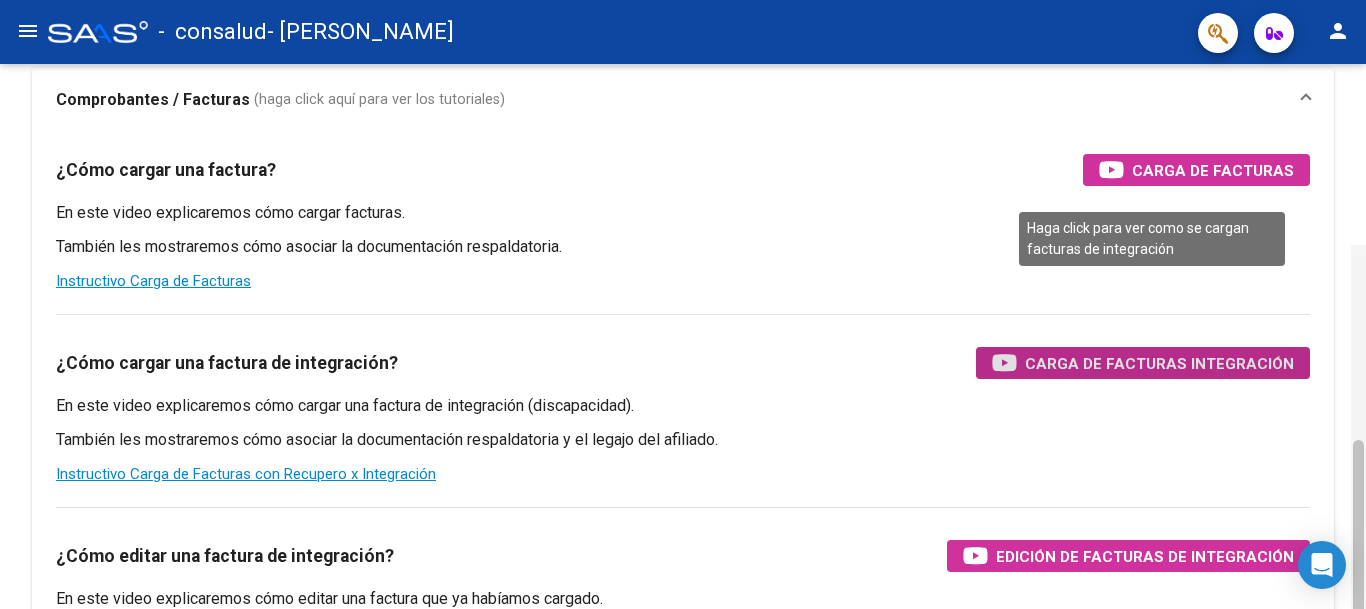 scroll, scrollTop: 0, scrollLeft: 0, axis: both 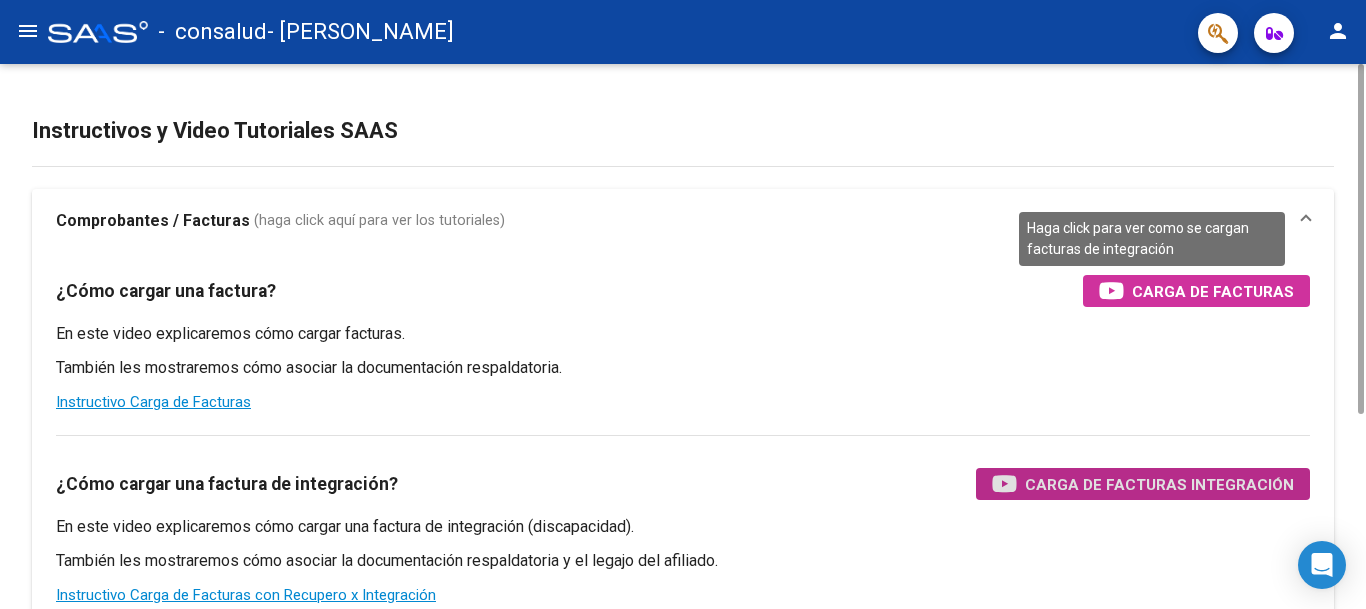drag, startPoint x: 1354, startPoint y: 350, endPoint x: 1263, endPoint y: 19, distance: 343.28122 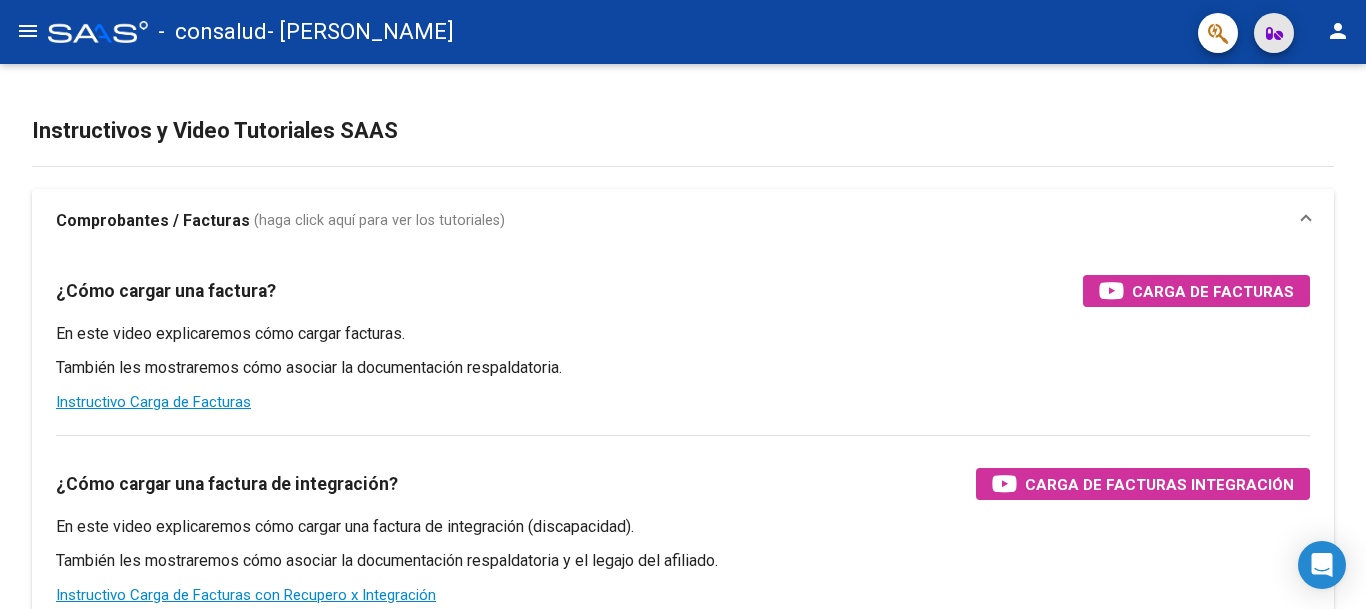 click 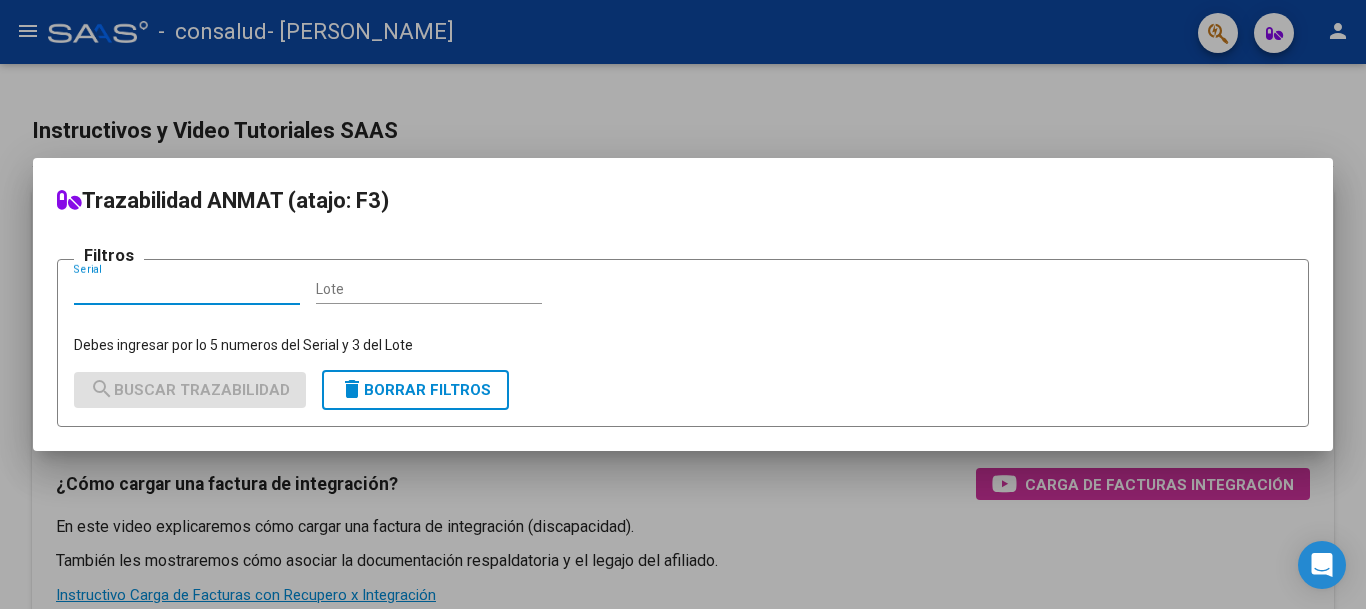click at bounding box center (683, 304) 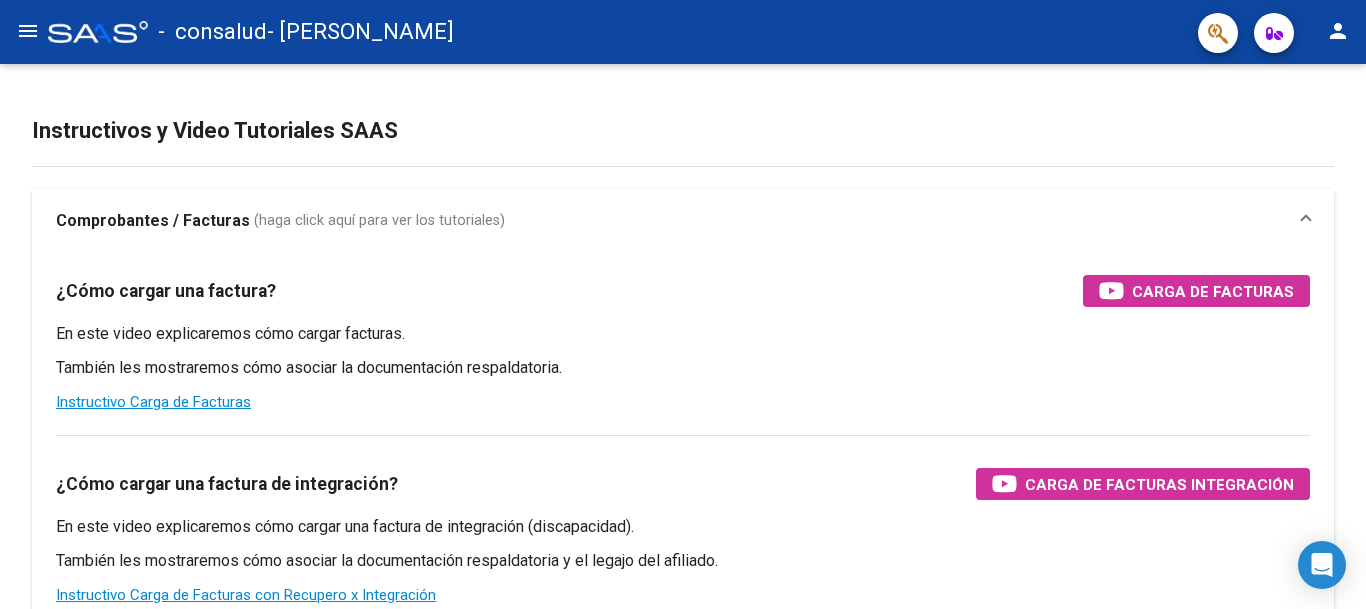 click on "person" 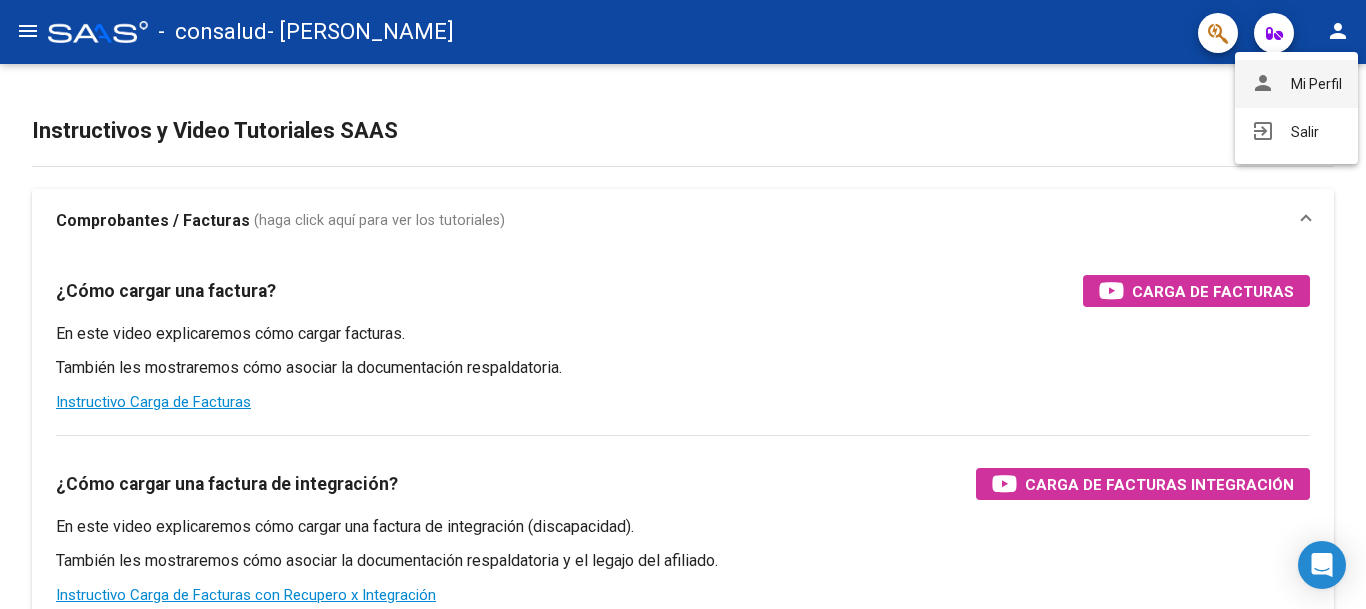 click on "person  Mi Perfil" at bounding box center (1296, 84) 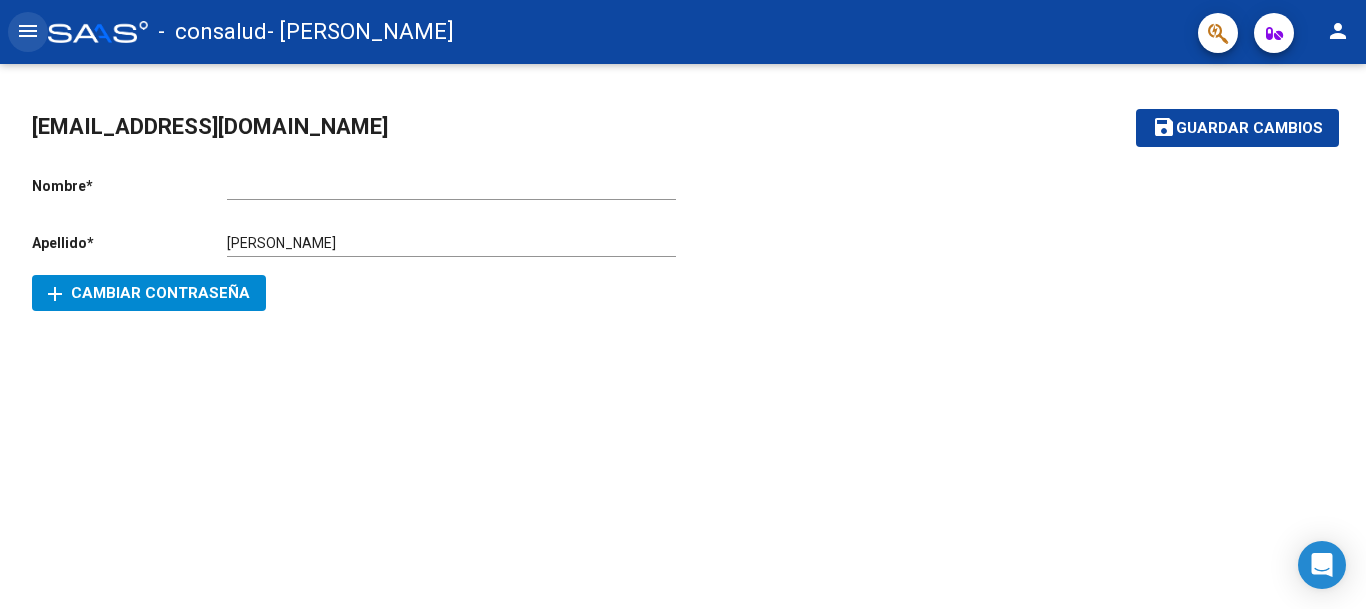 click on "menu" 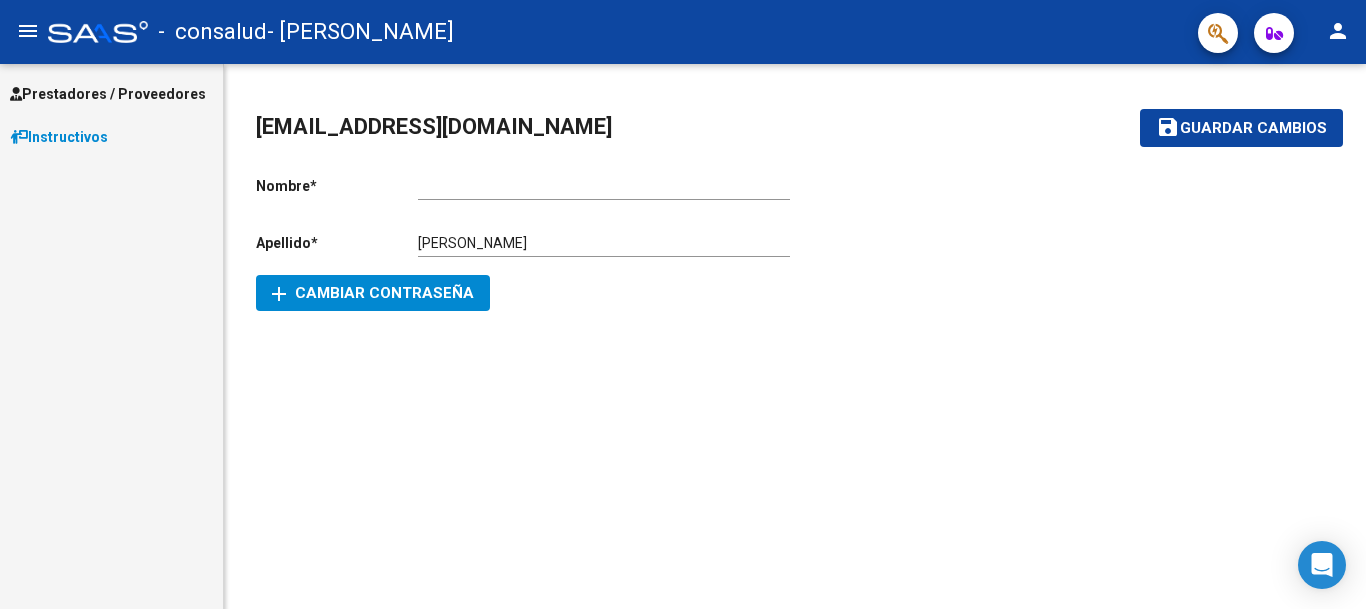 click on "Prestadores / Proveedores" at bounding box center [108, 94] 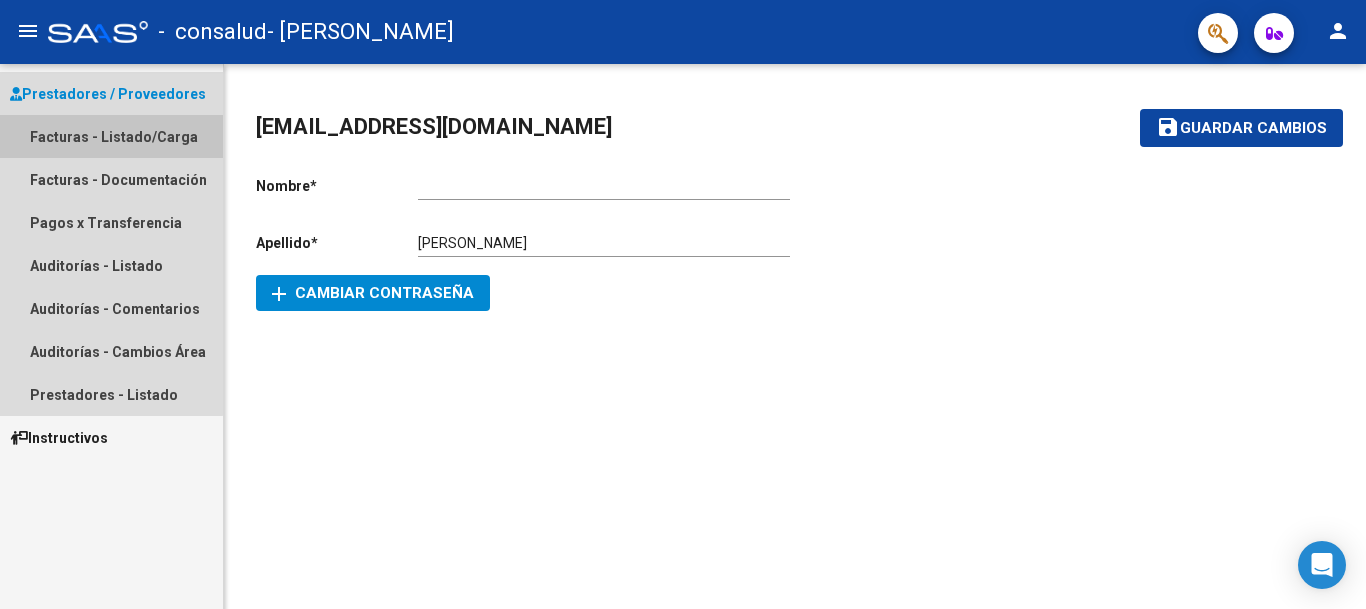 click on "Facturas - Listado/Carga" at bounding box center [111, 136] 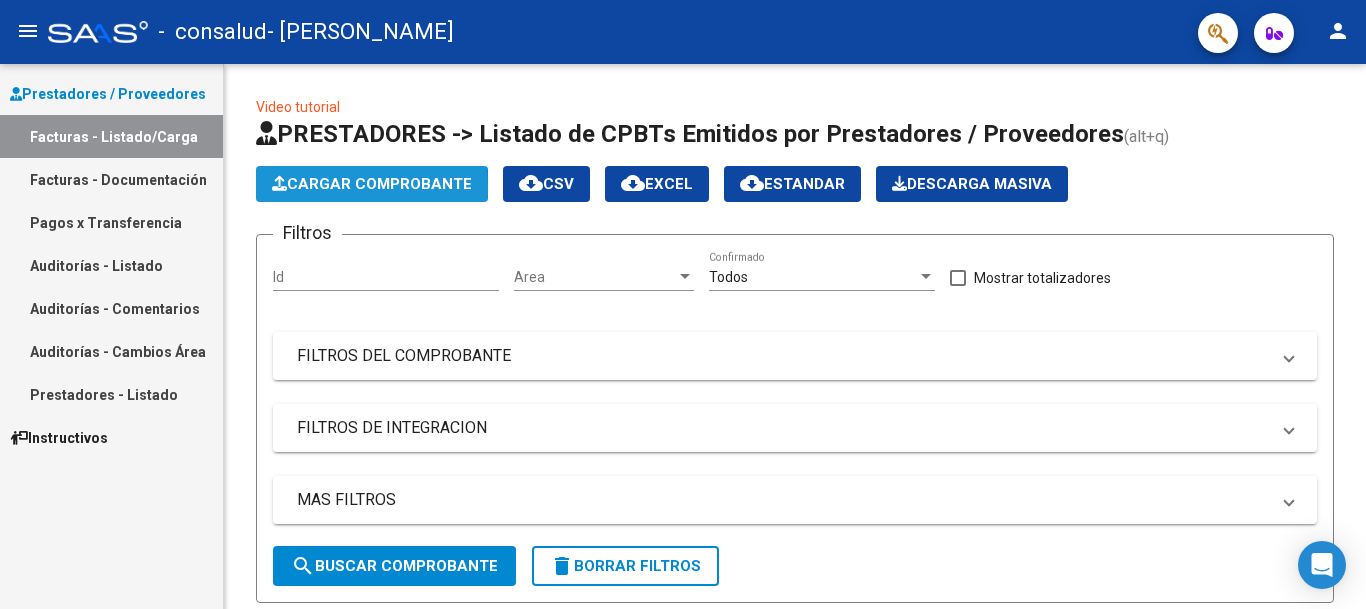 click on "Cargar Comprobante" 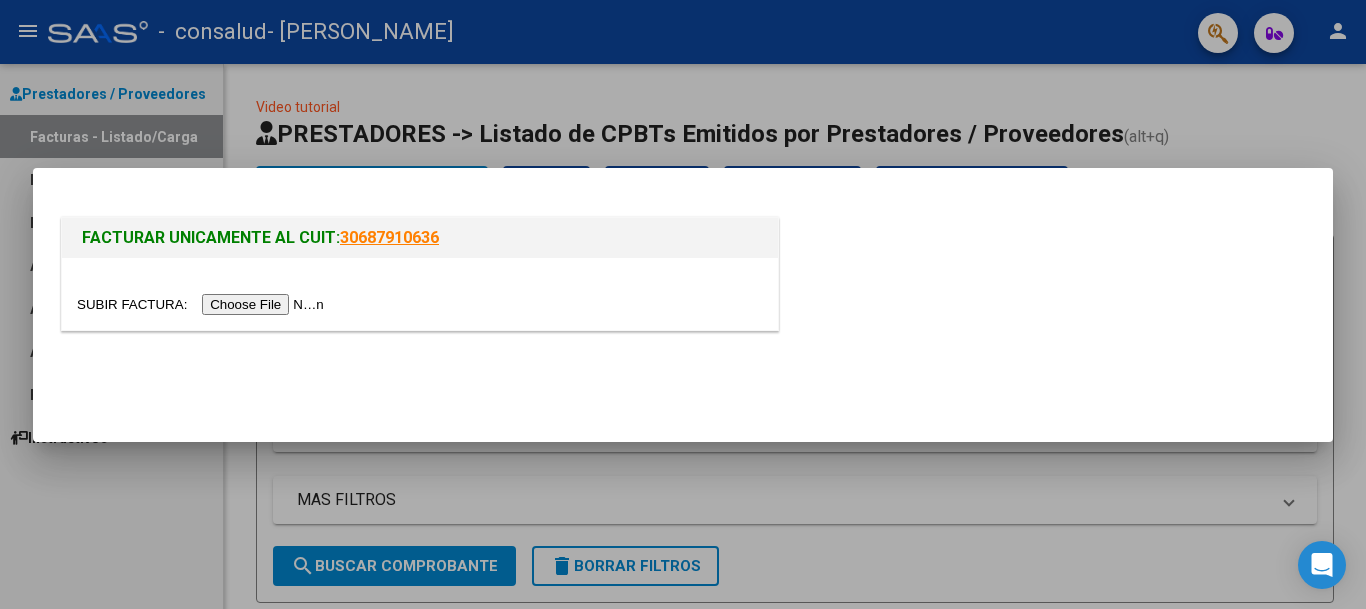 click at bounding box center (203, 304) 